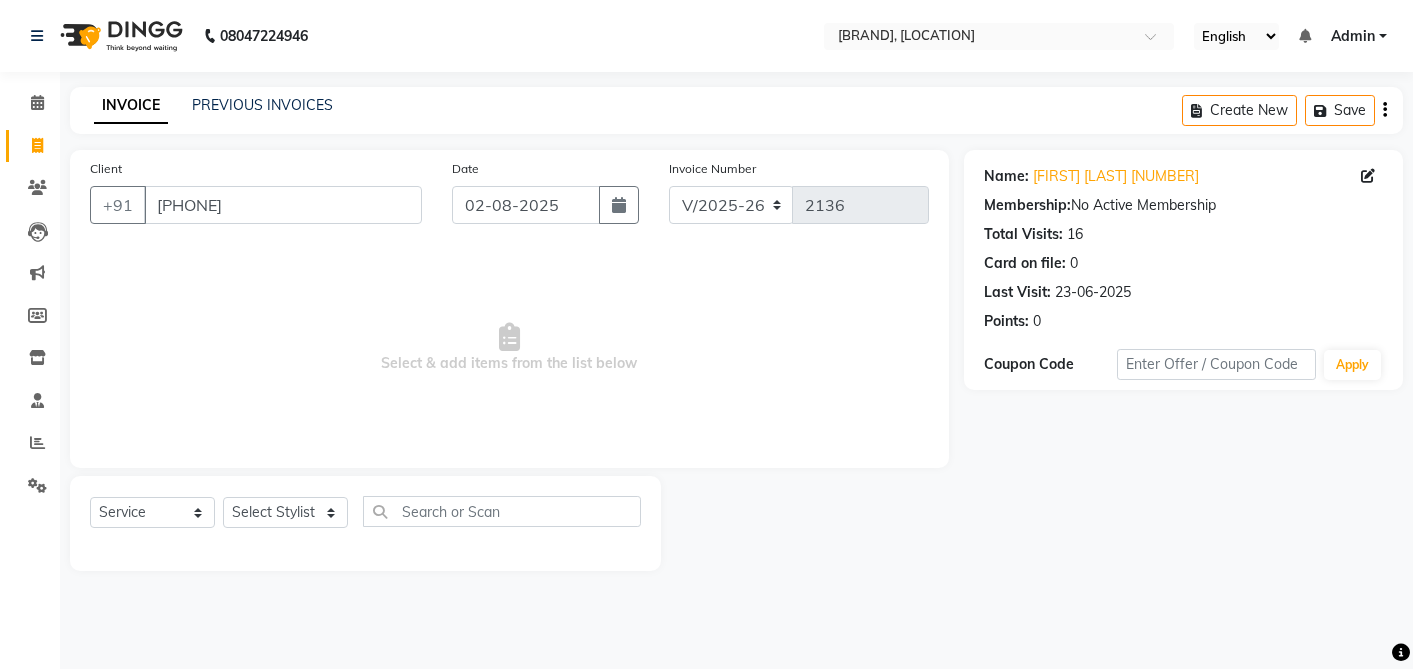 select on "5168" 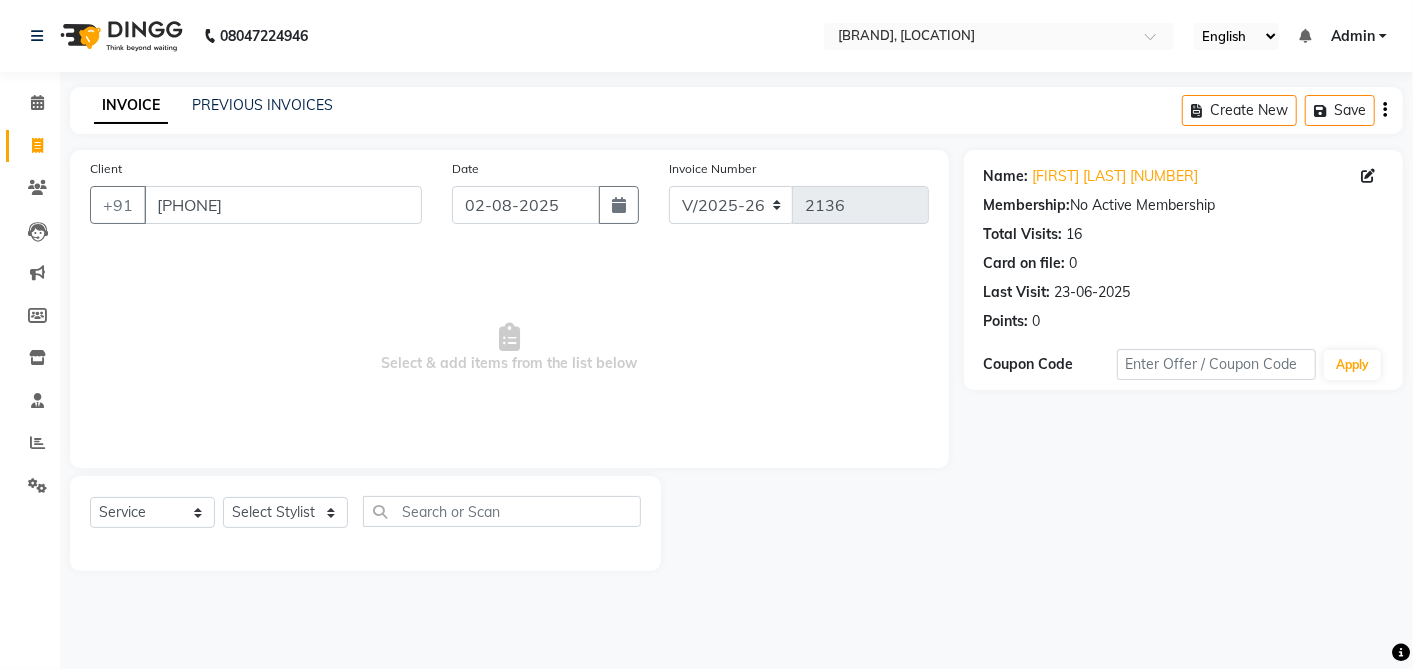 scroll, scrollTop: 0, scrollLeft: 0, axis: both 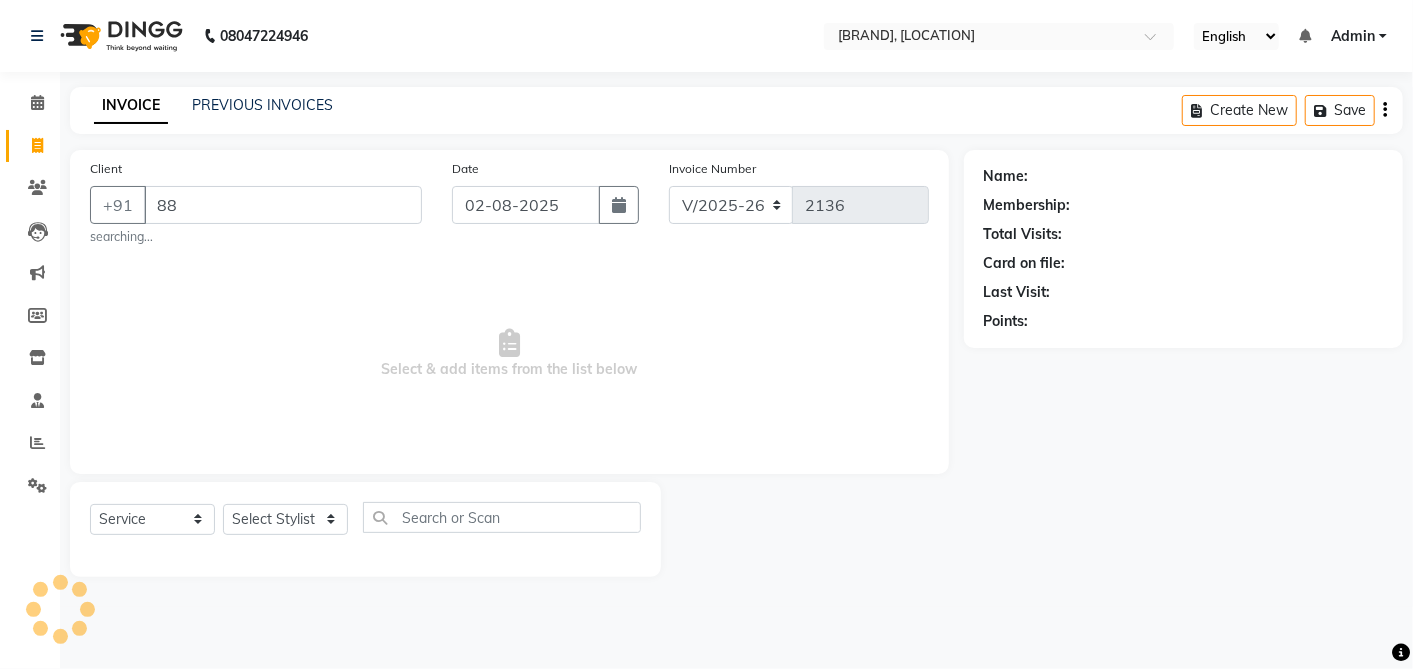 type on "8" 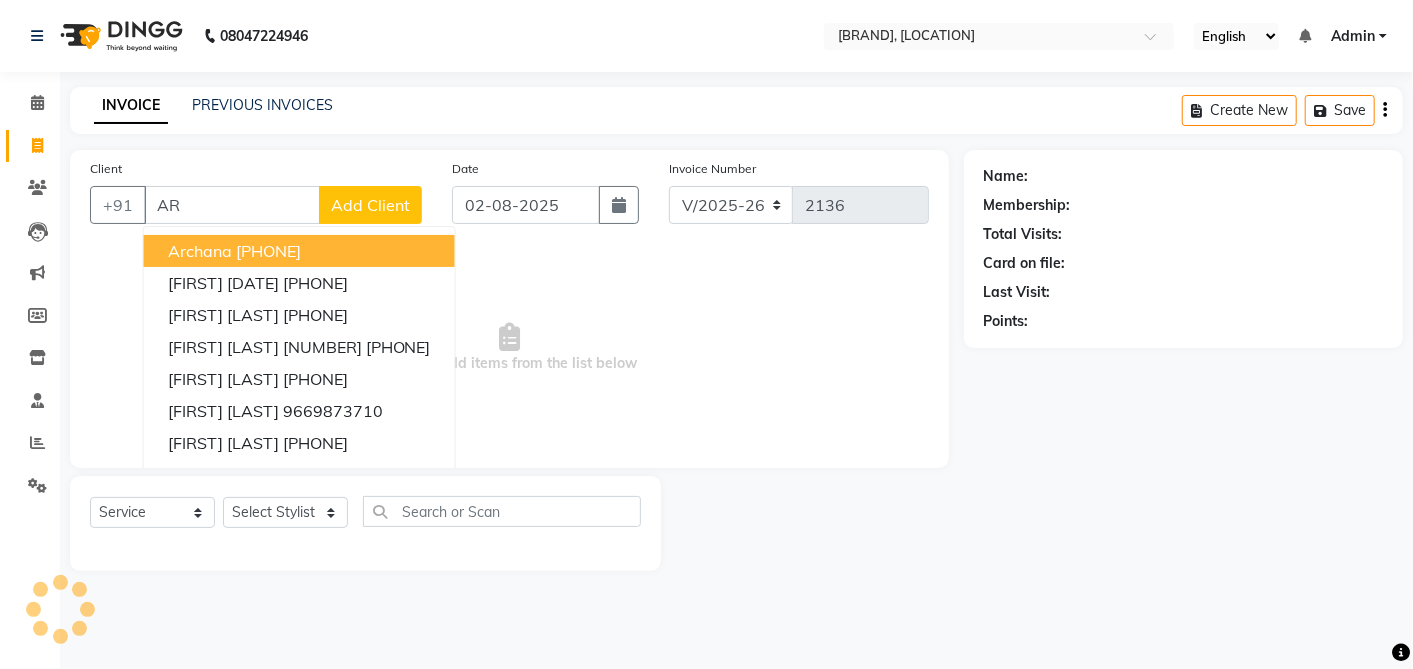type on "A" 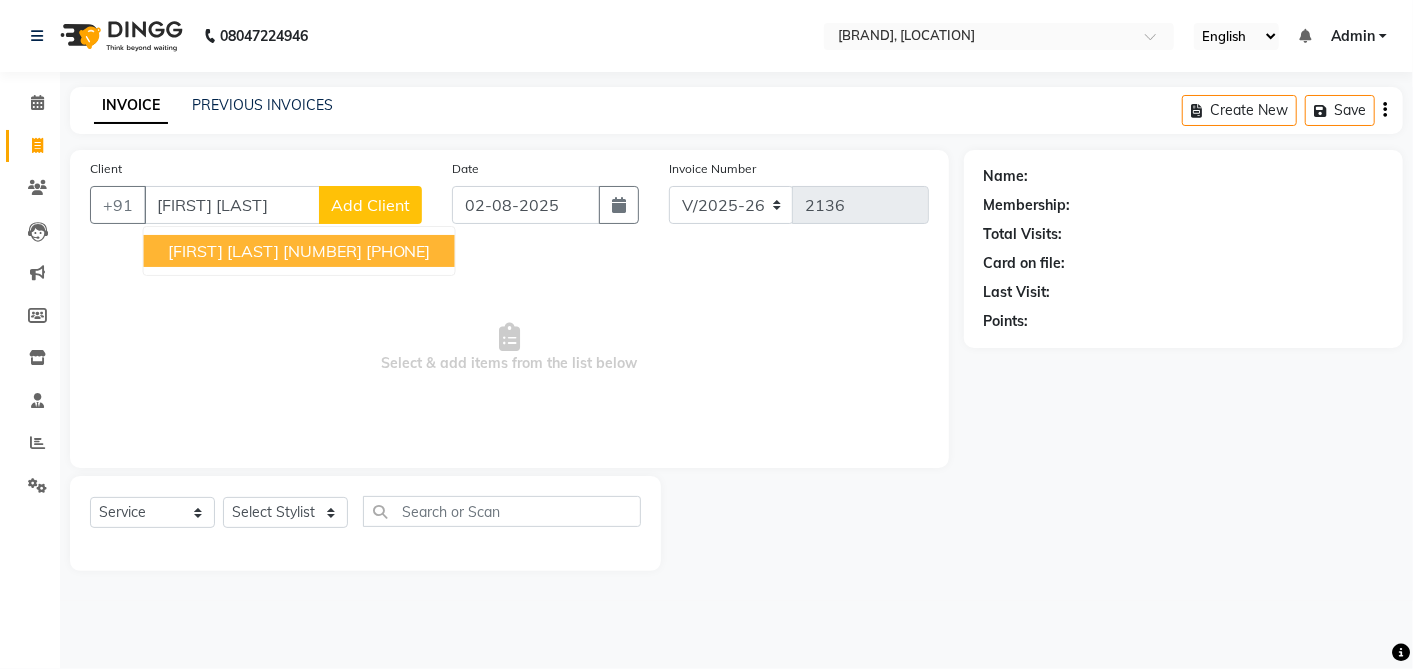 click on "9826661044" at bounding box center [398, 251] 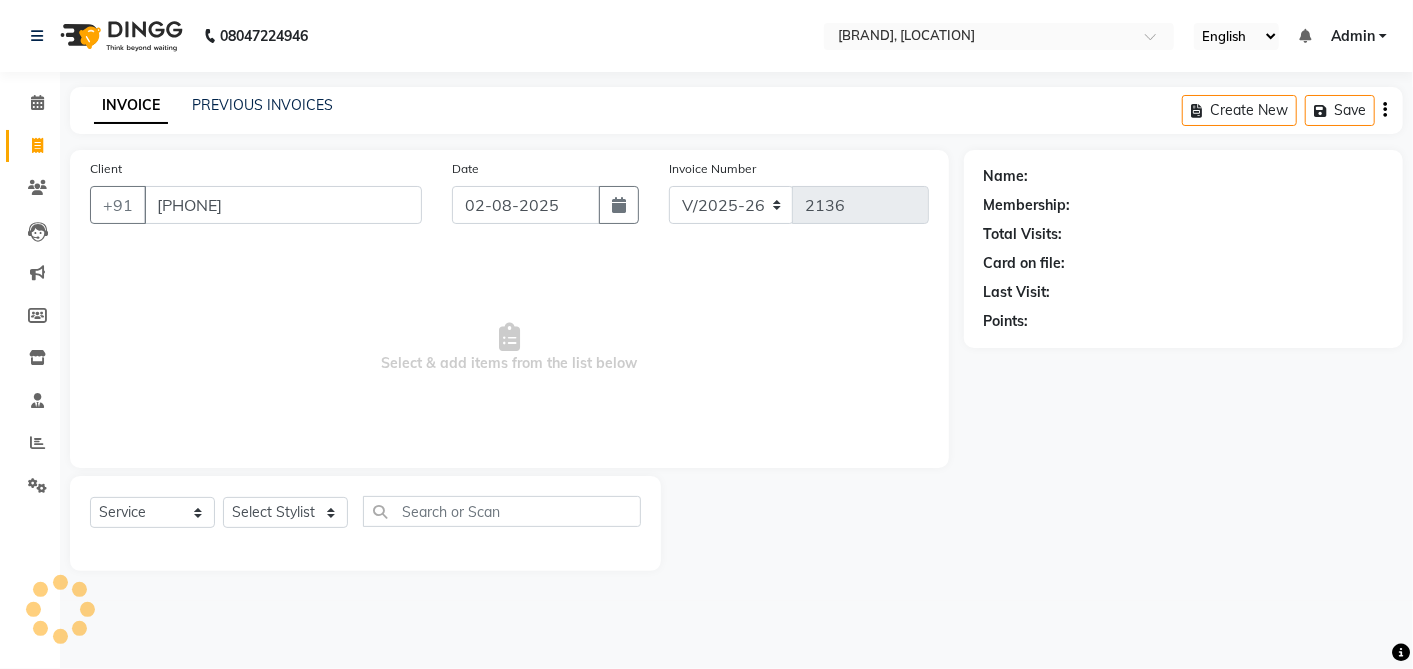 type on "9826661044" 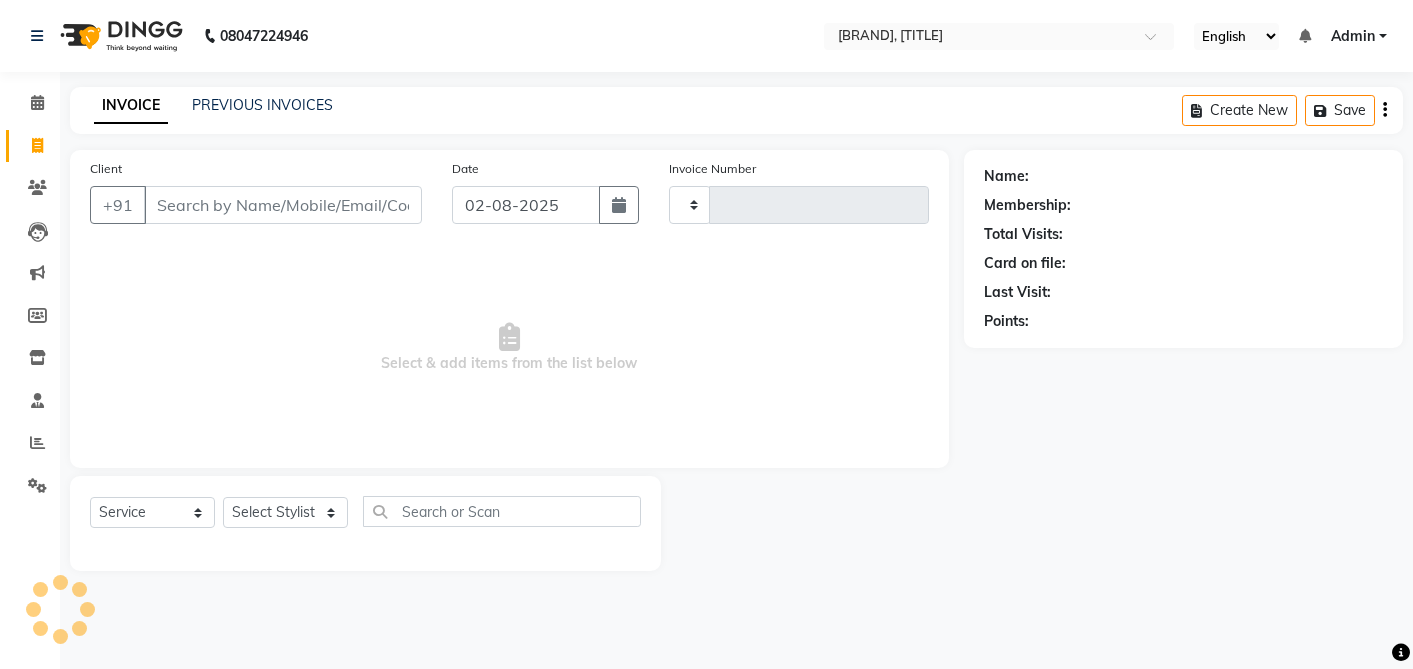 select on "service" 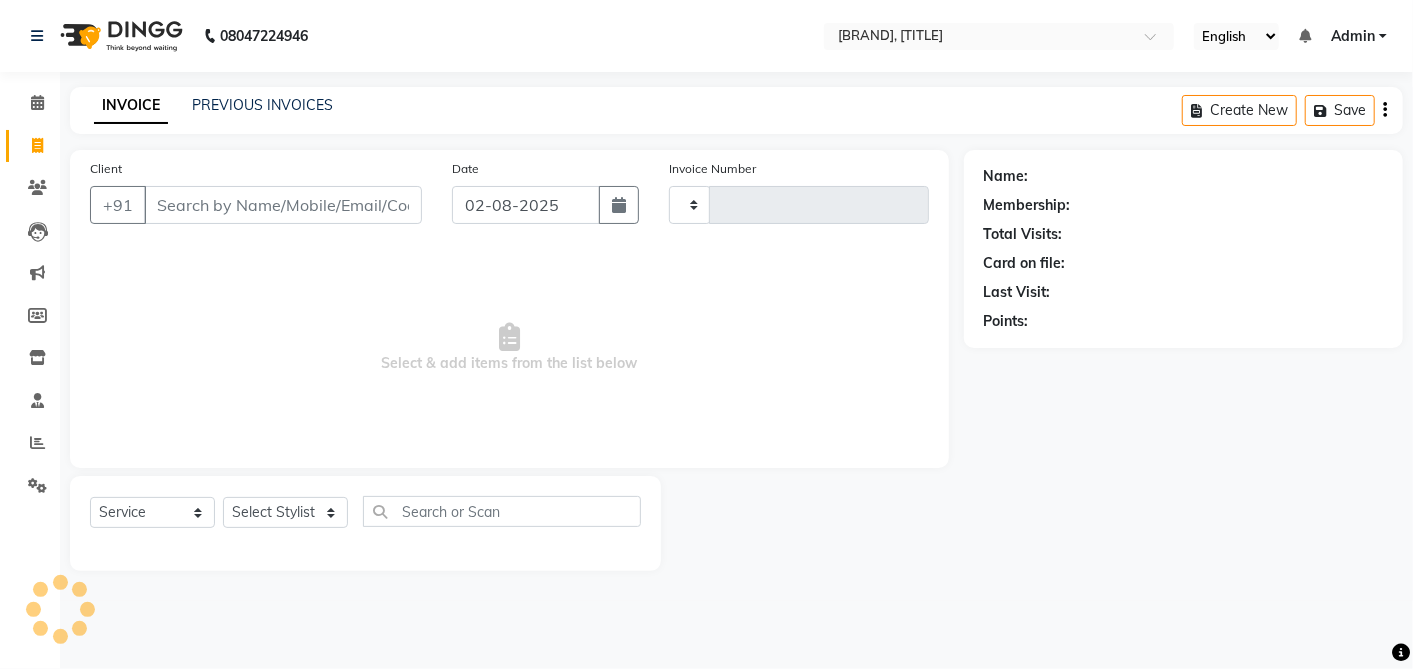 type on "2136" 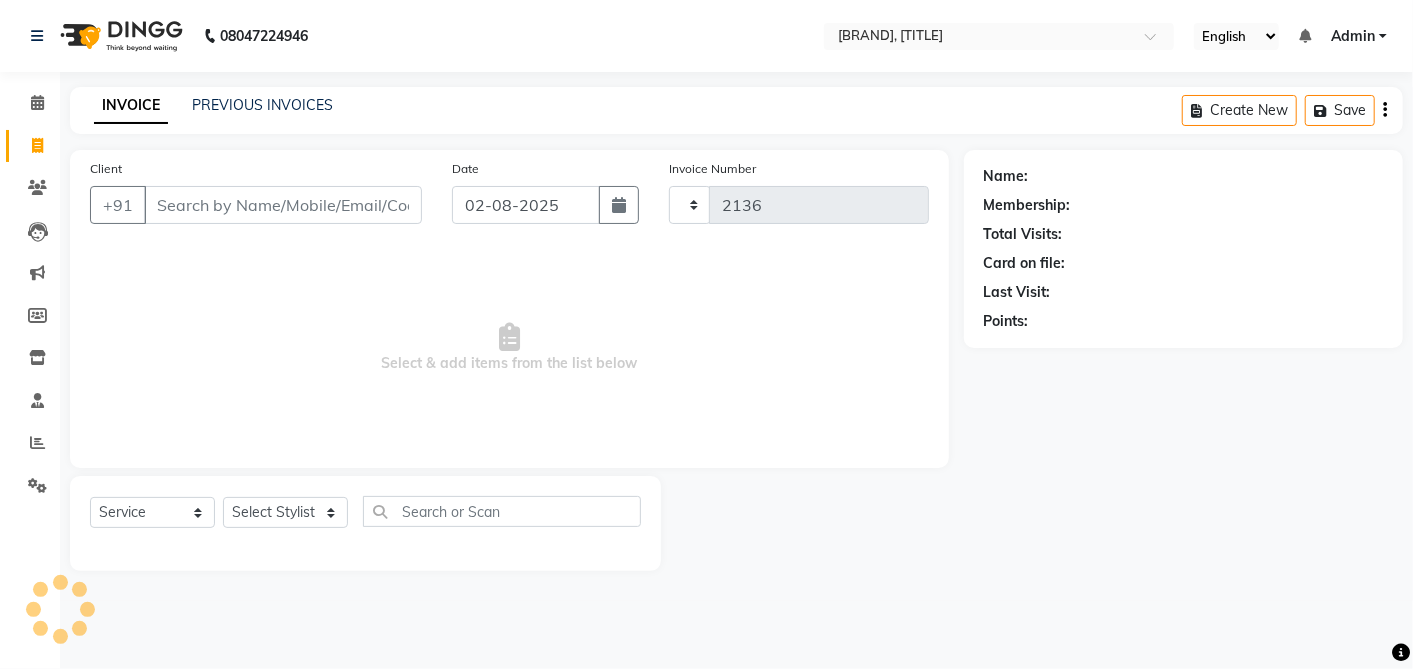 select on "5168" 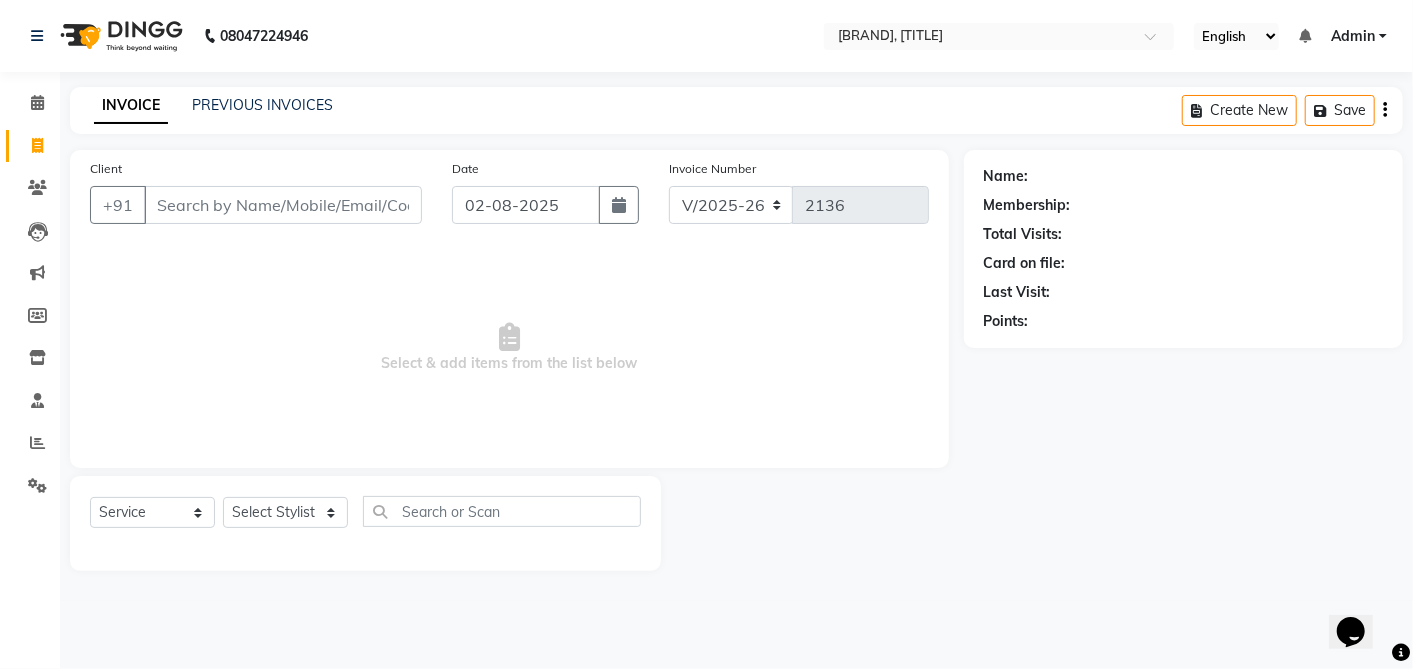 scroll, scrollTop: 0, scrollLeft: 0, axis: both 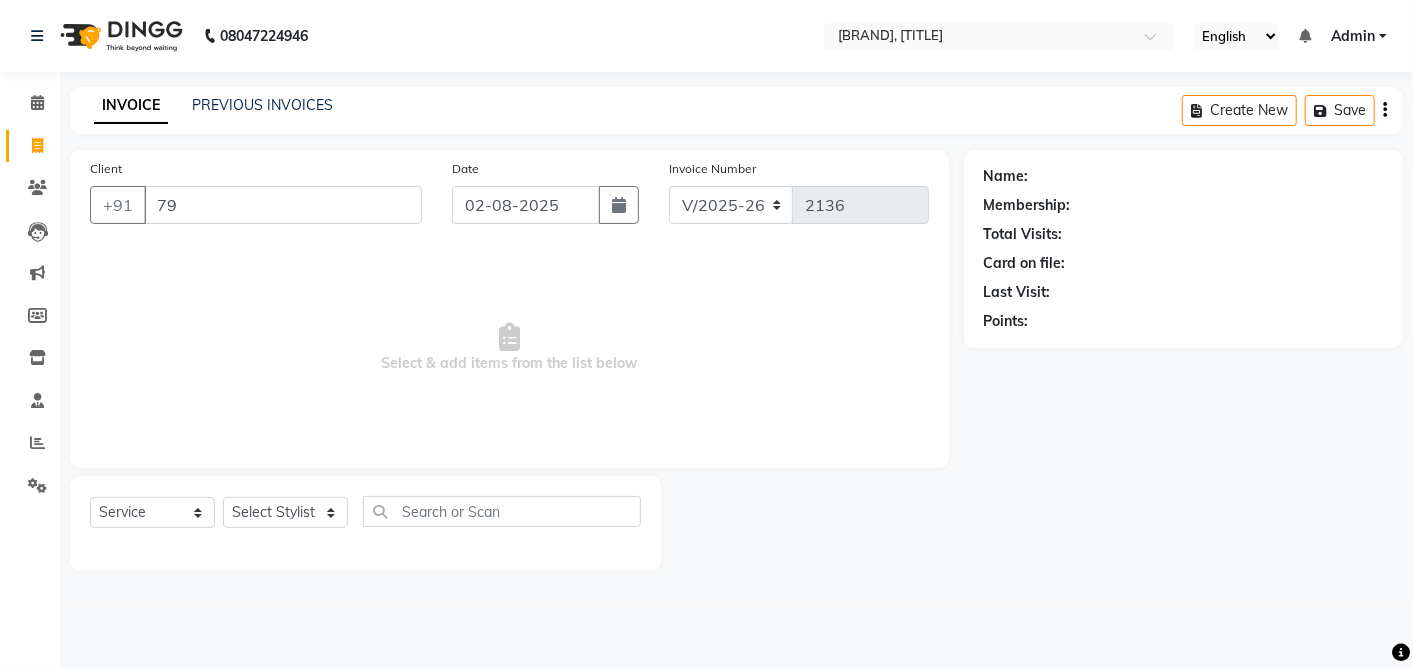 type on "7" 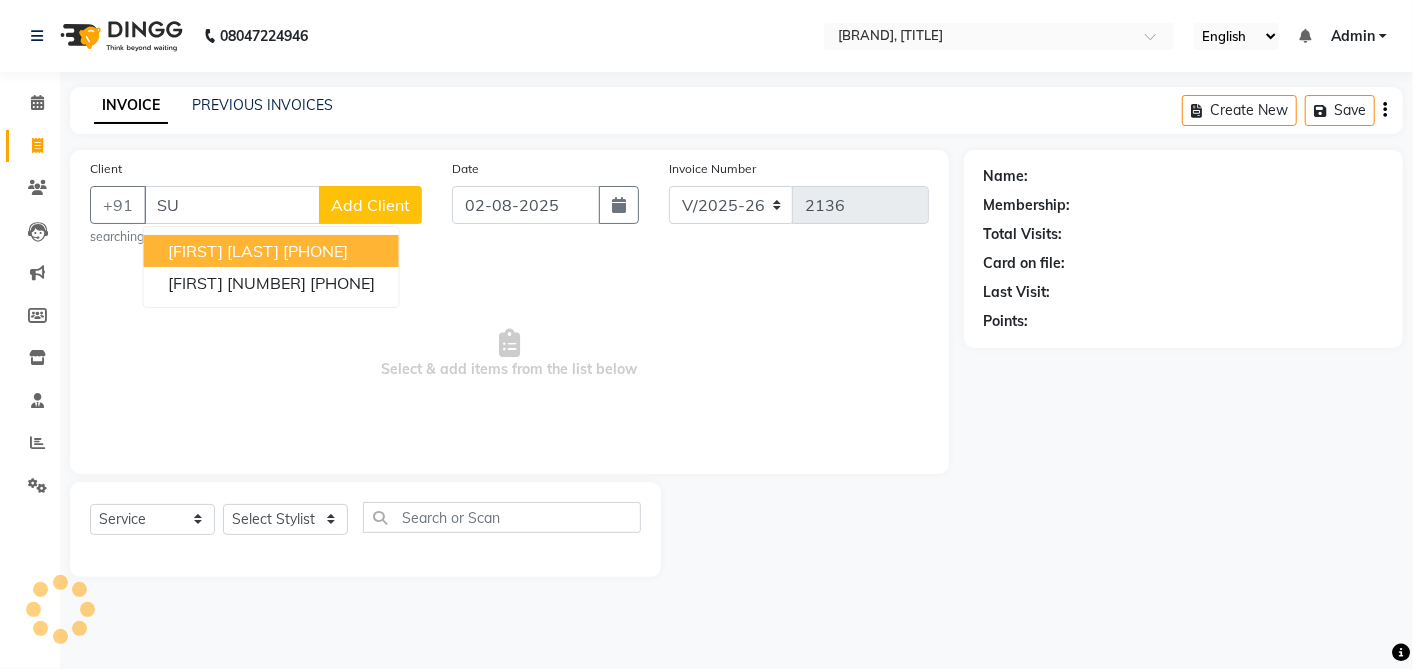 type on "S" 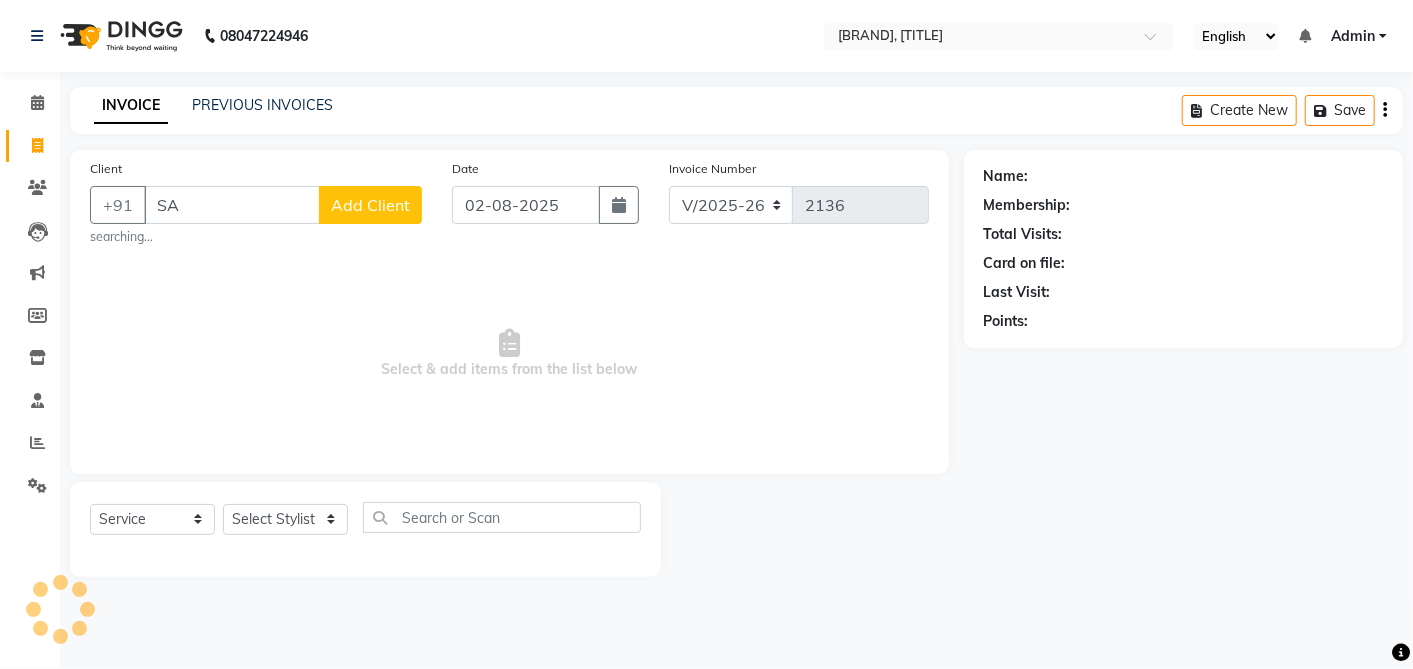 type on "S" 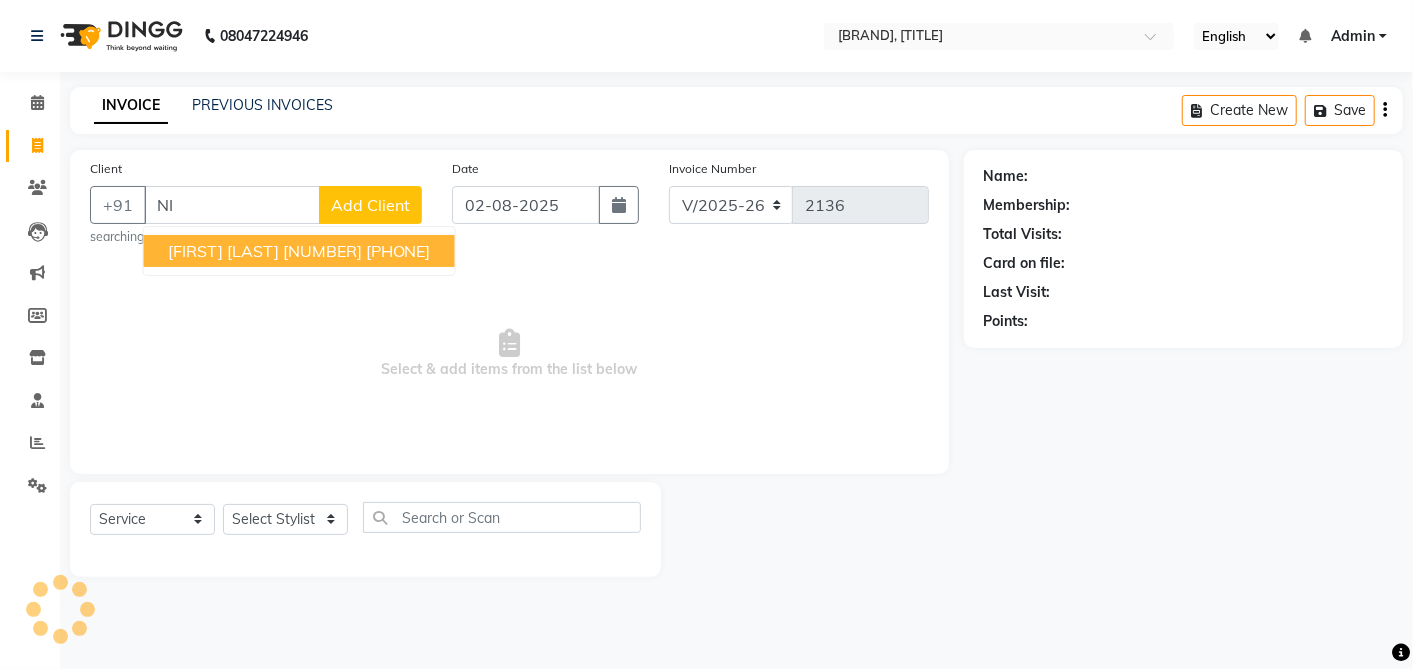 type on "N" 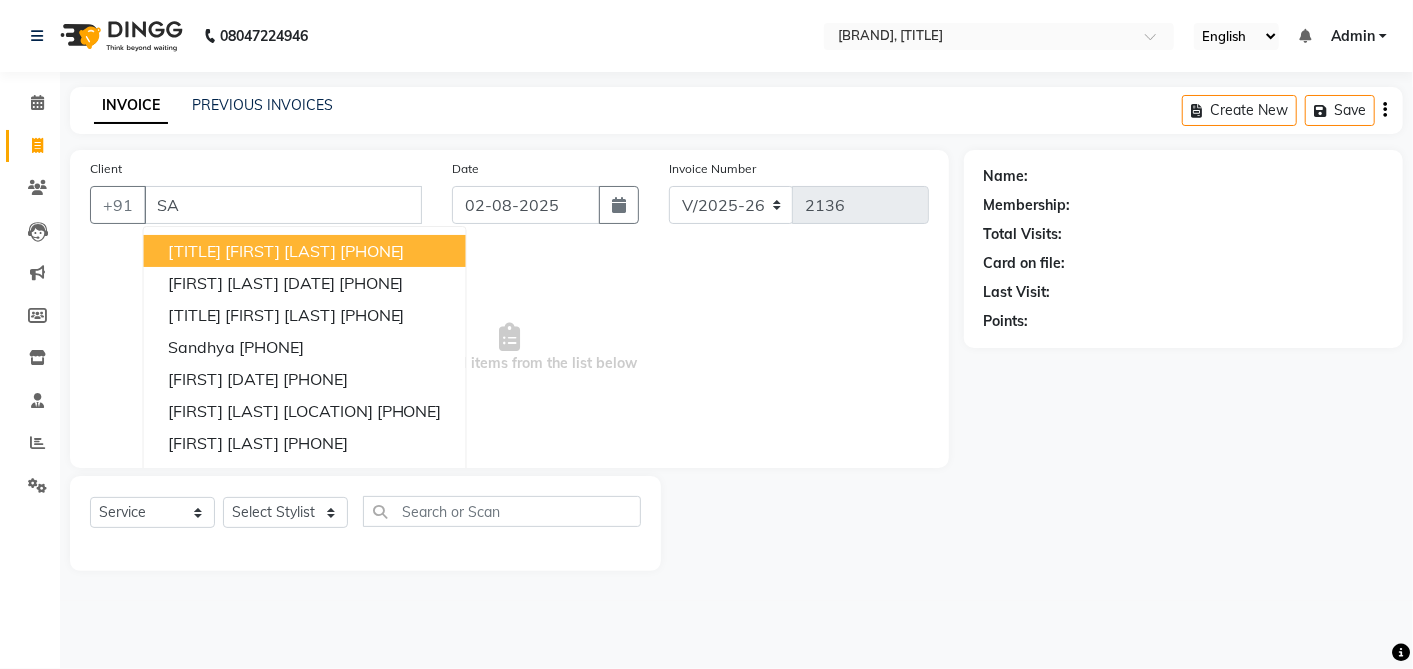 type on "S" 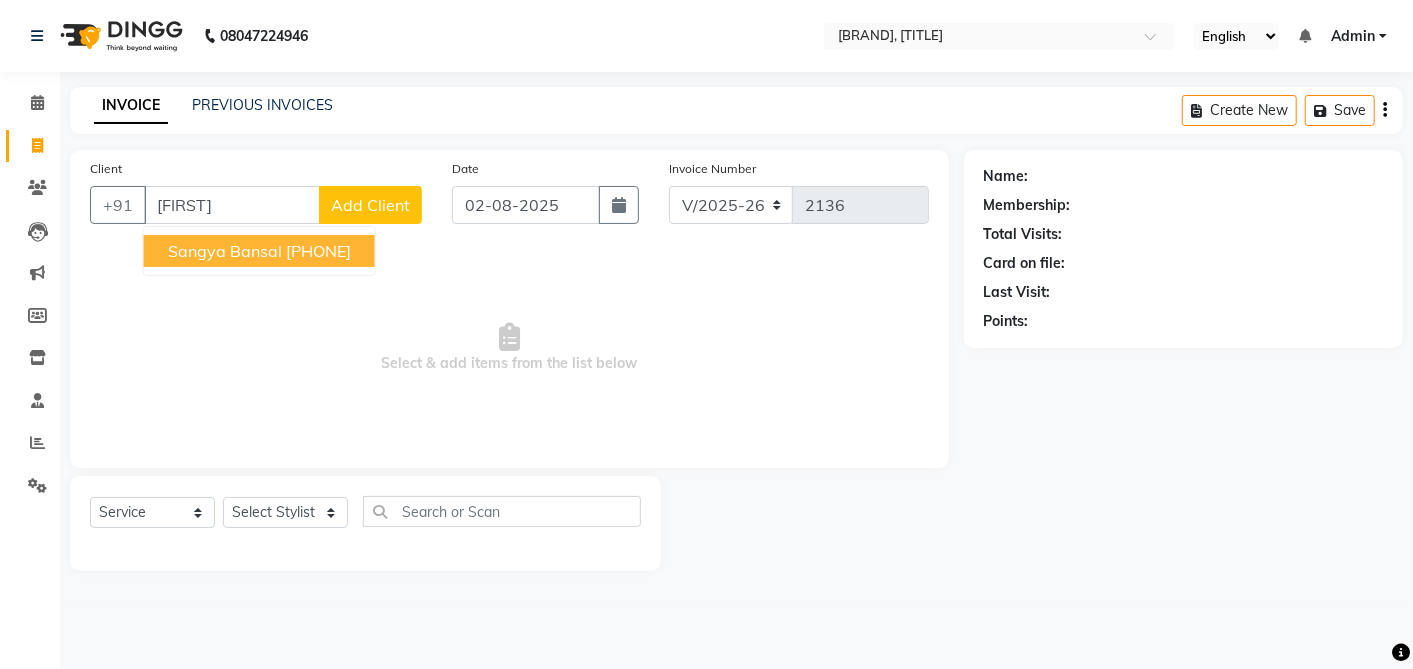 click on "sangya bansal" at bounding box center [225, 251] 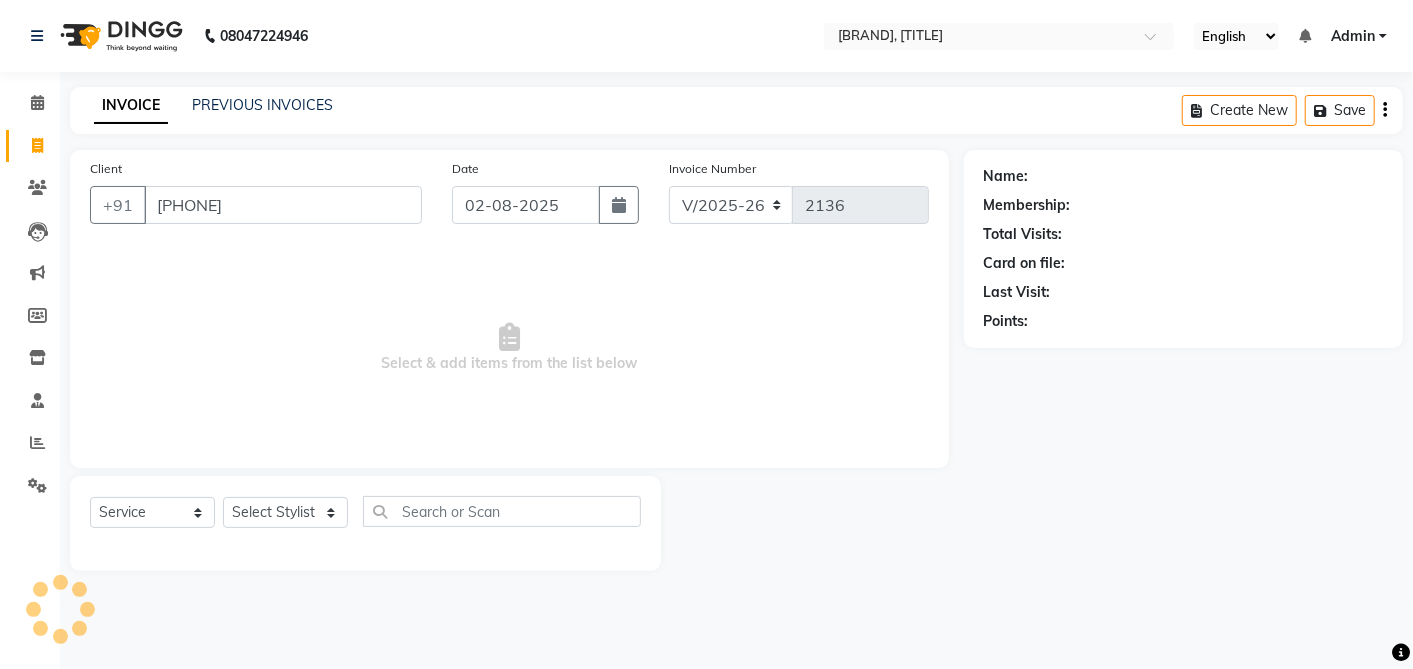 type on "[PHONE]" 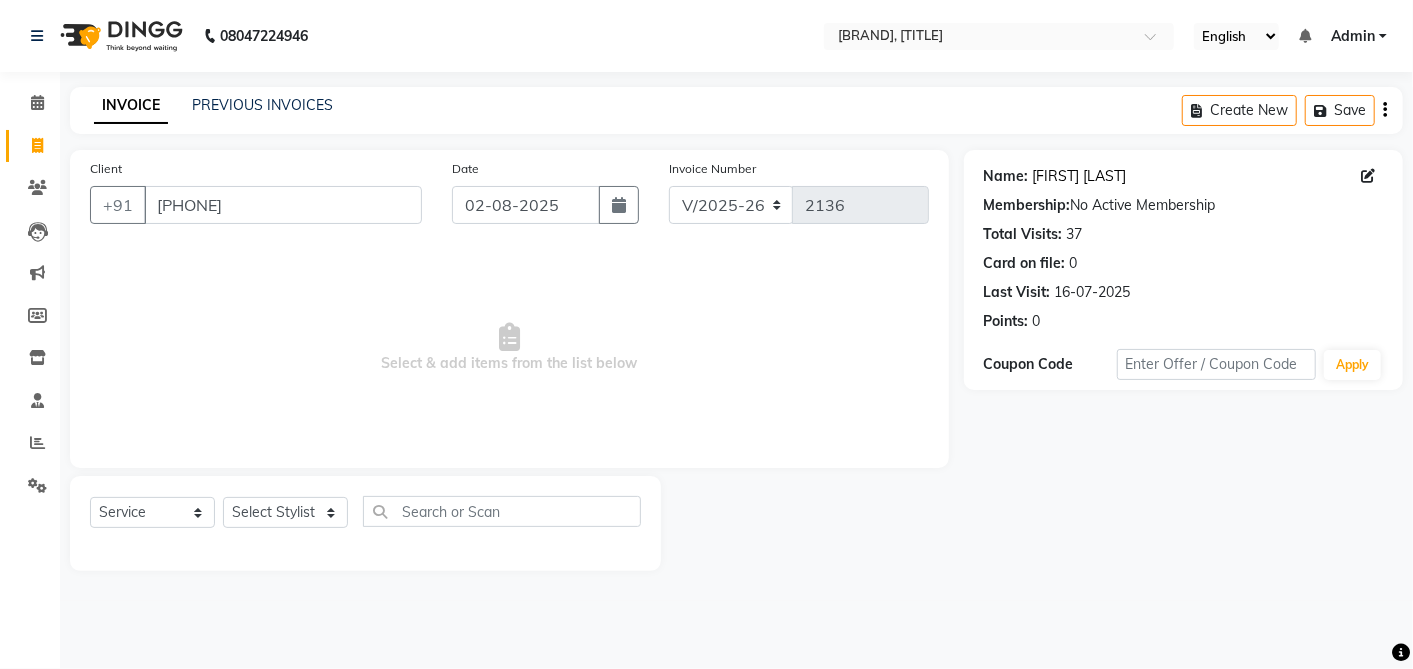click on "[FIRST] [LAST]" 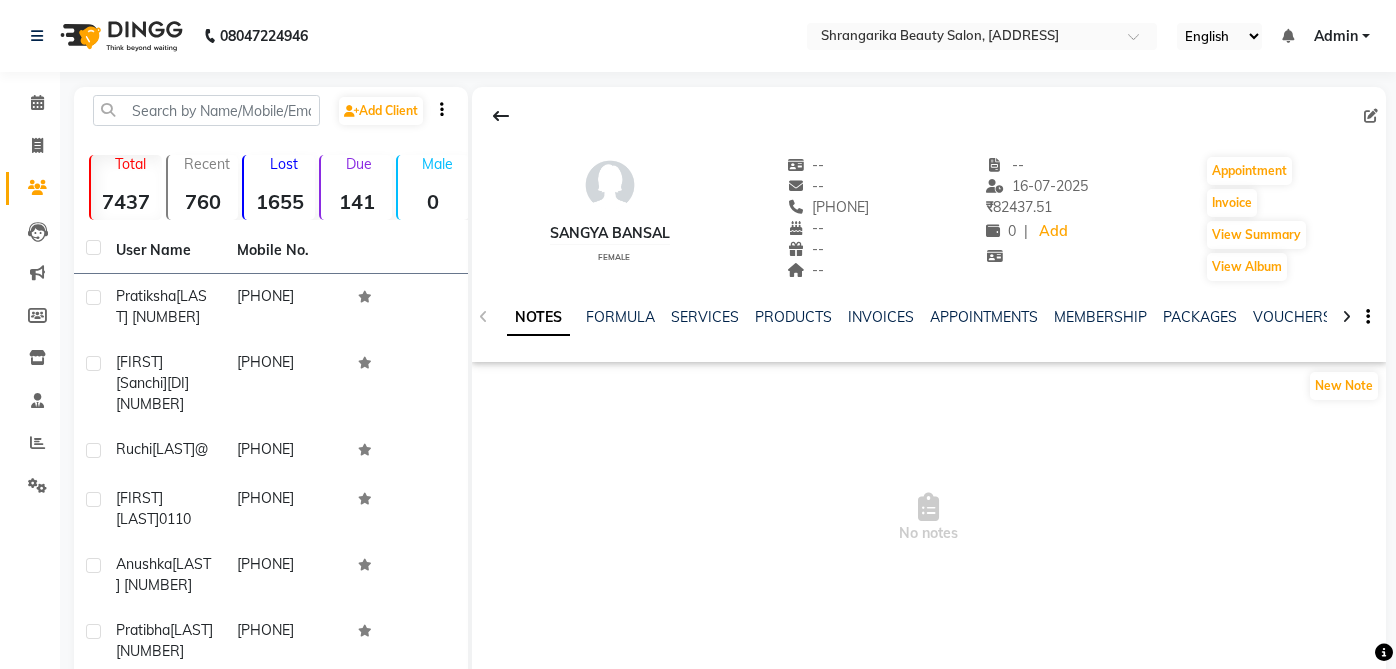 scroll, scrollTop: 0, scrollLeft: 0, axis: both 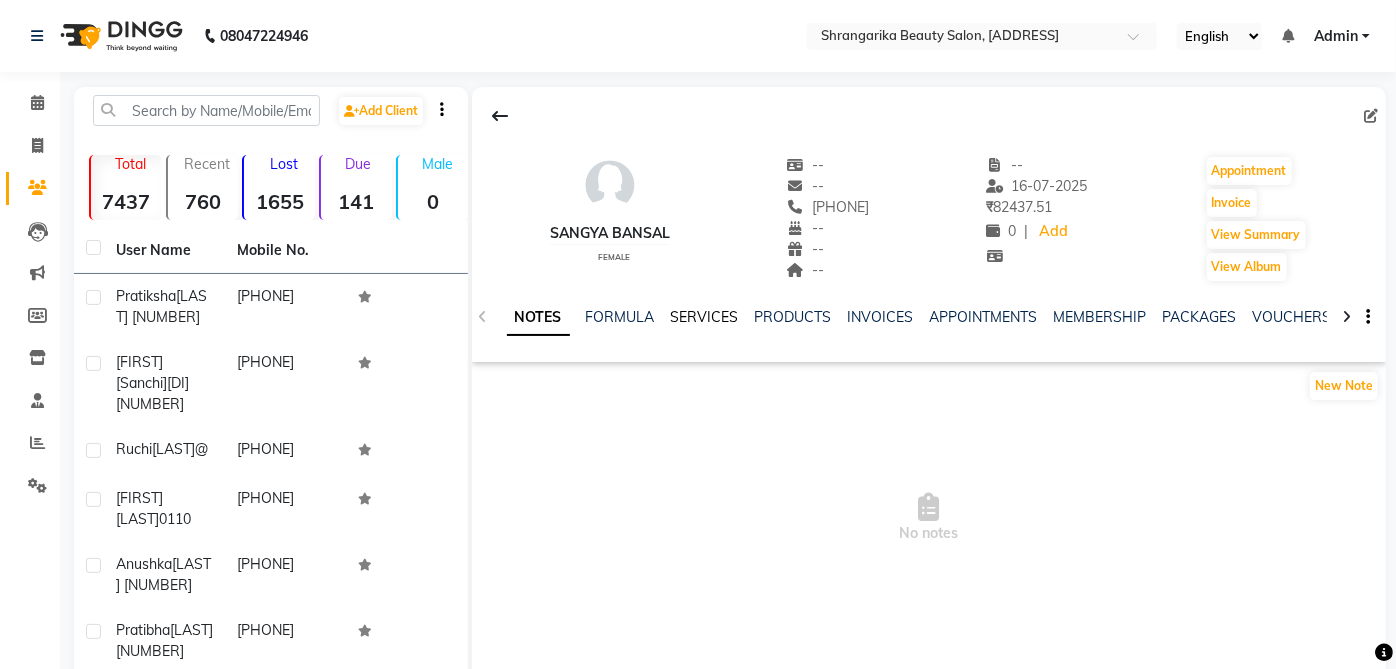 click on "SERVICES" 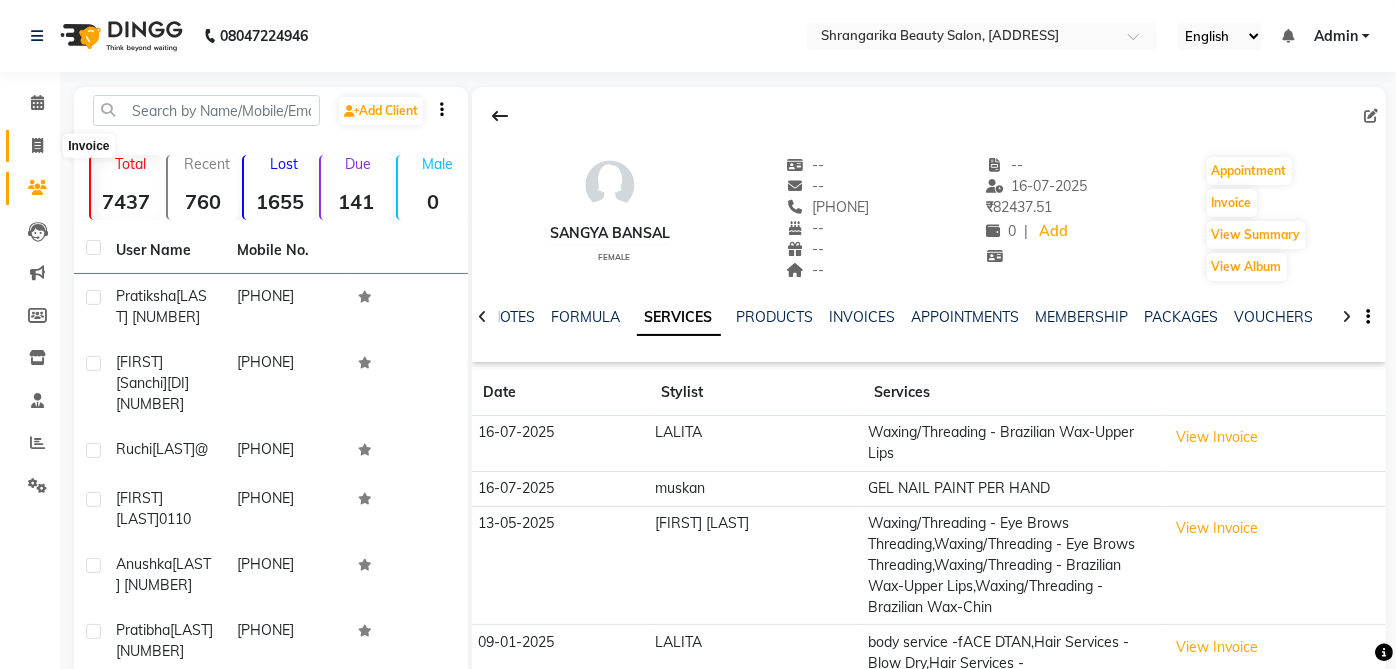 click 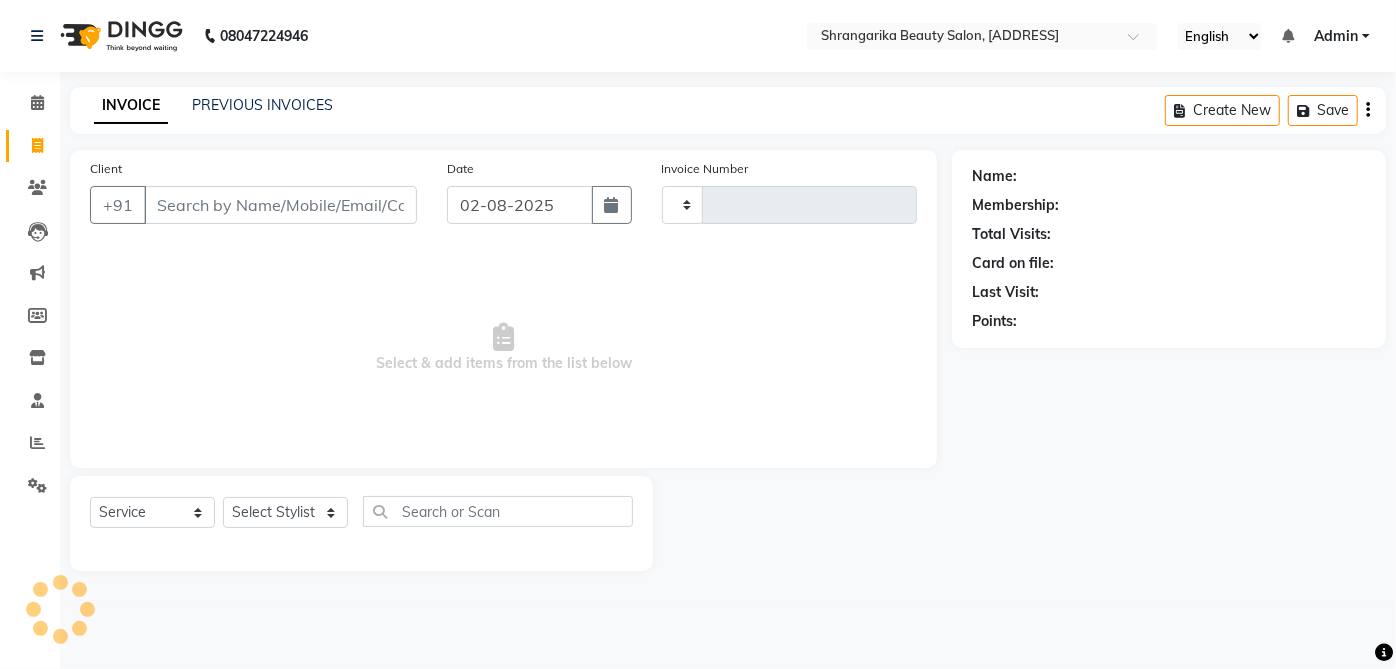 type on "2136" 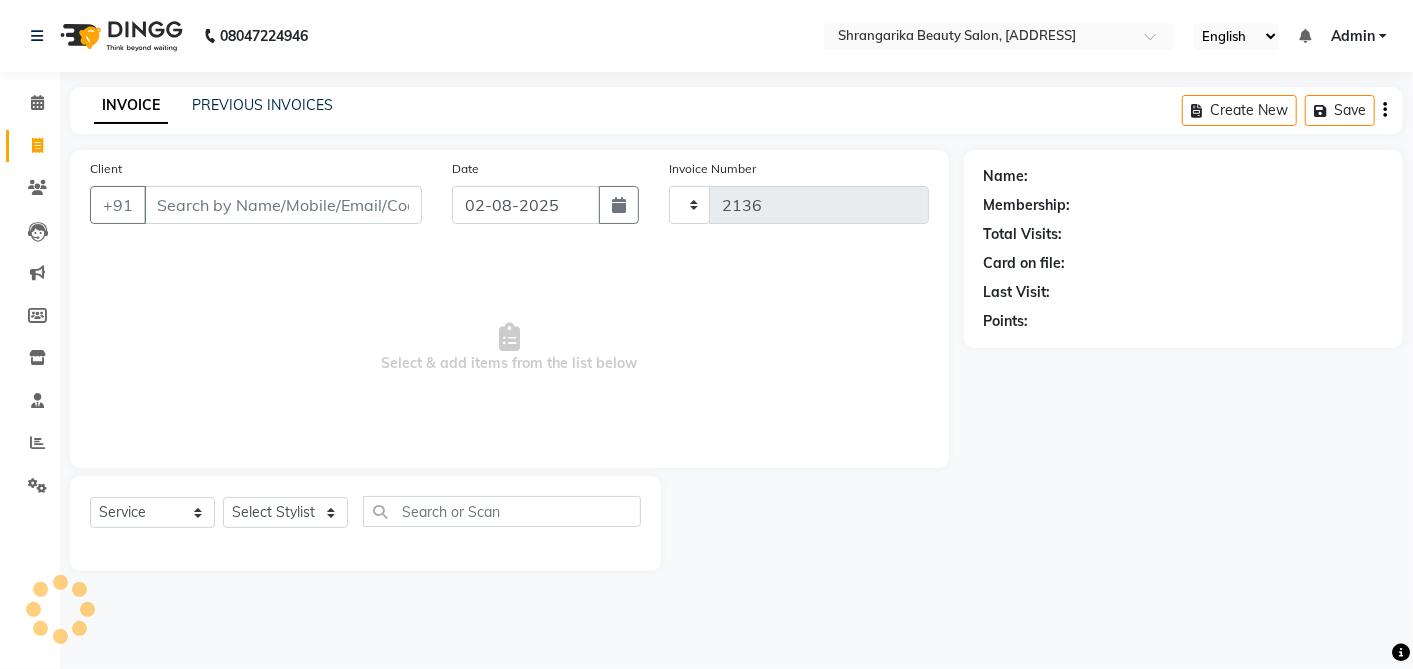 select on "5168" 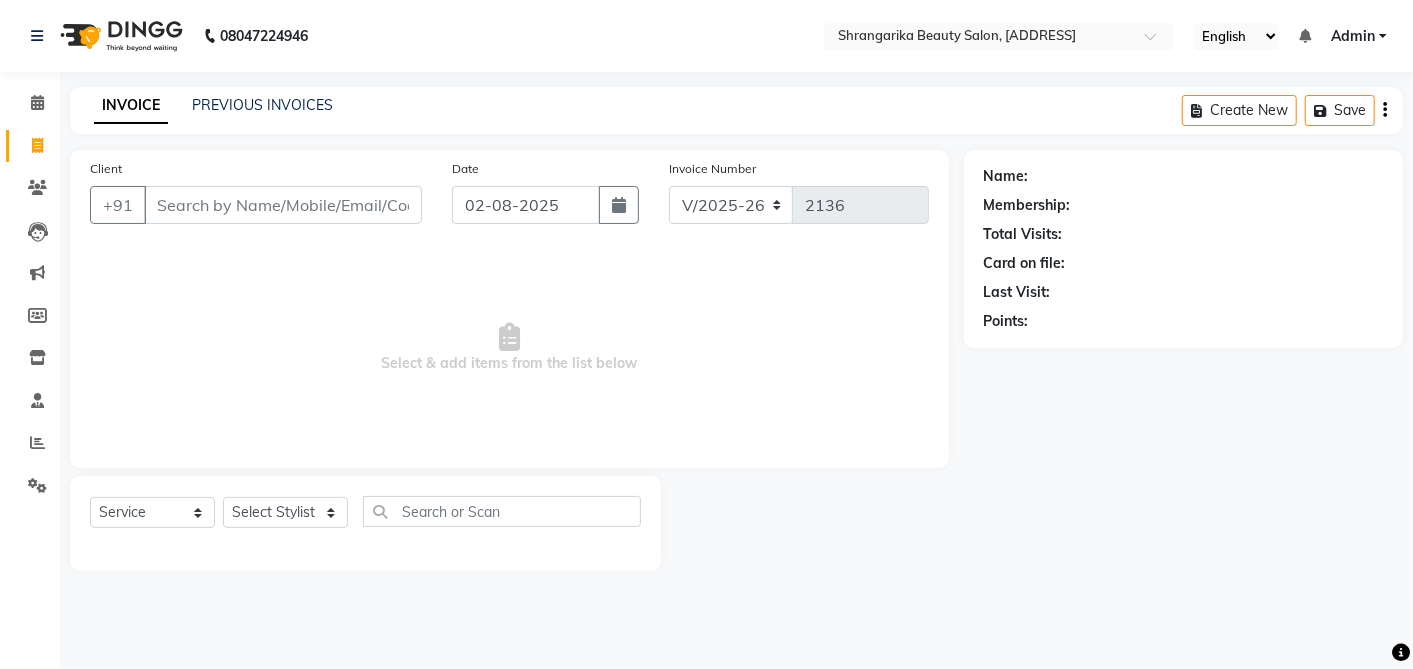 click on "Client" at bounding box center [283, 205] 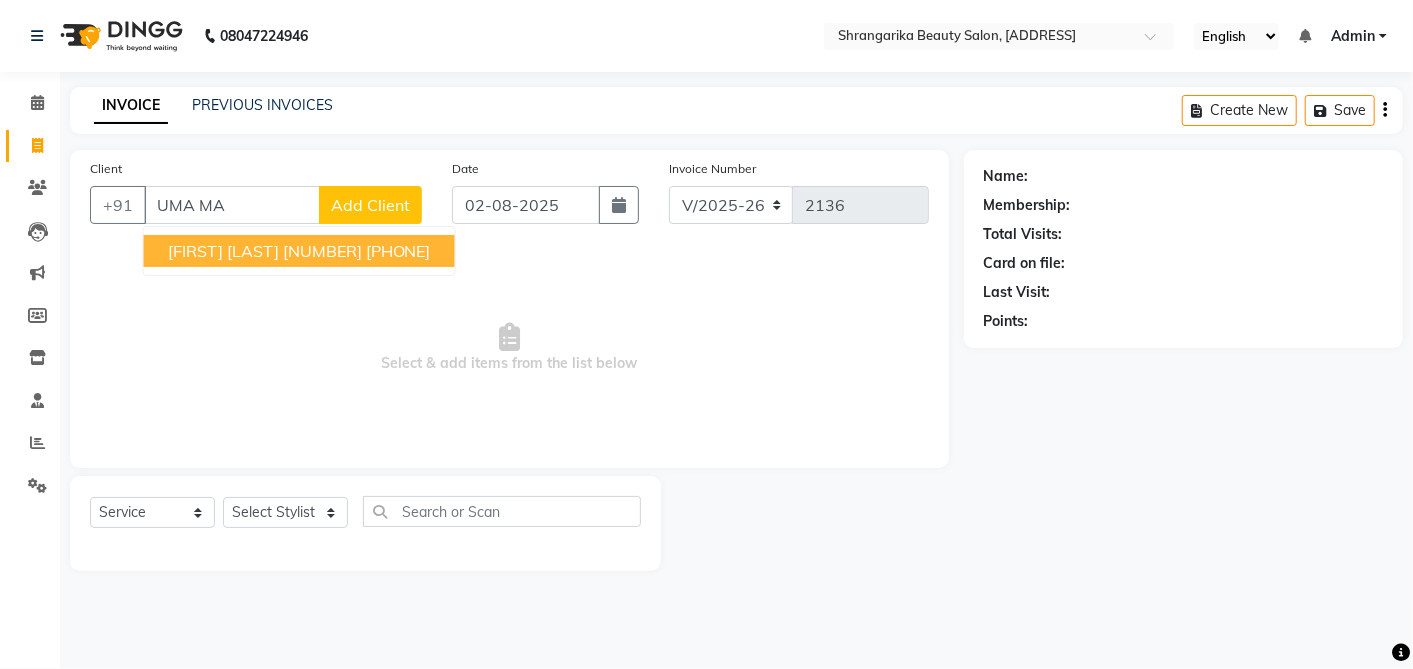 click on "9826821728" at bounding box center [398, 251] 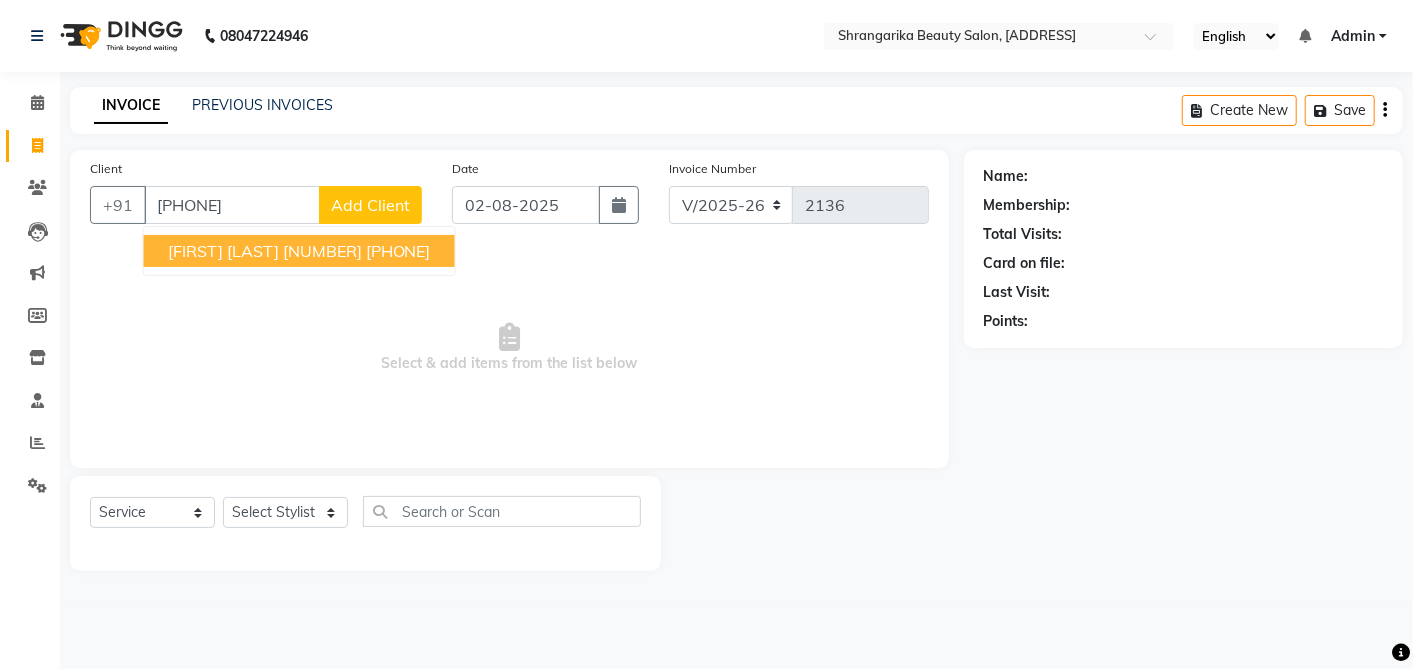 type on "9826821728" 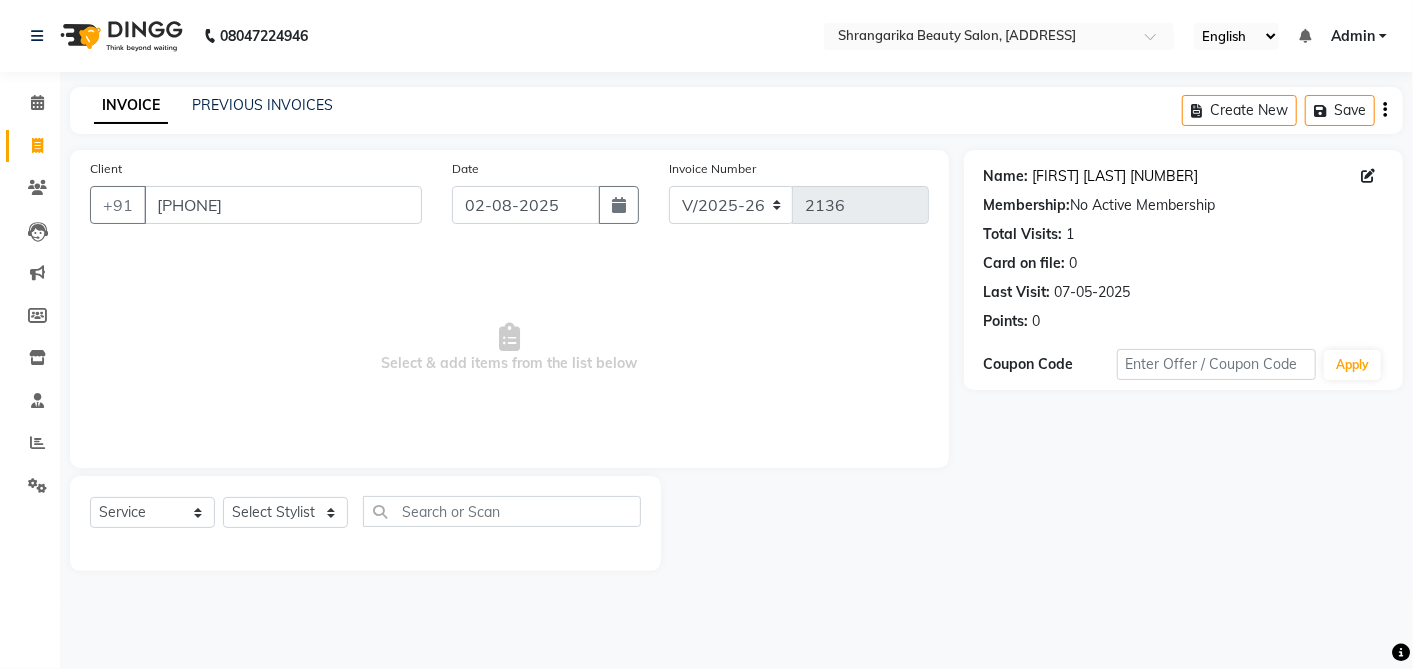 click on "Uma Malviya 0351" 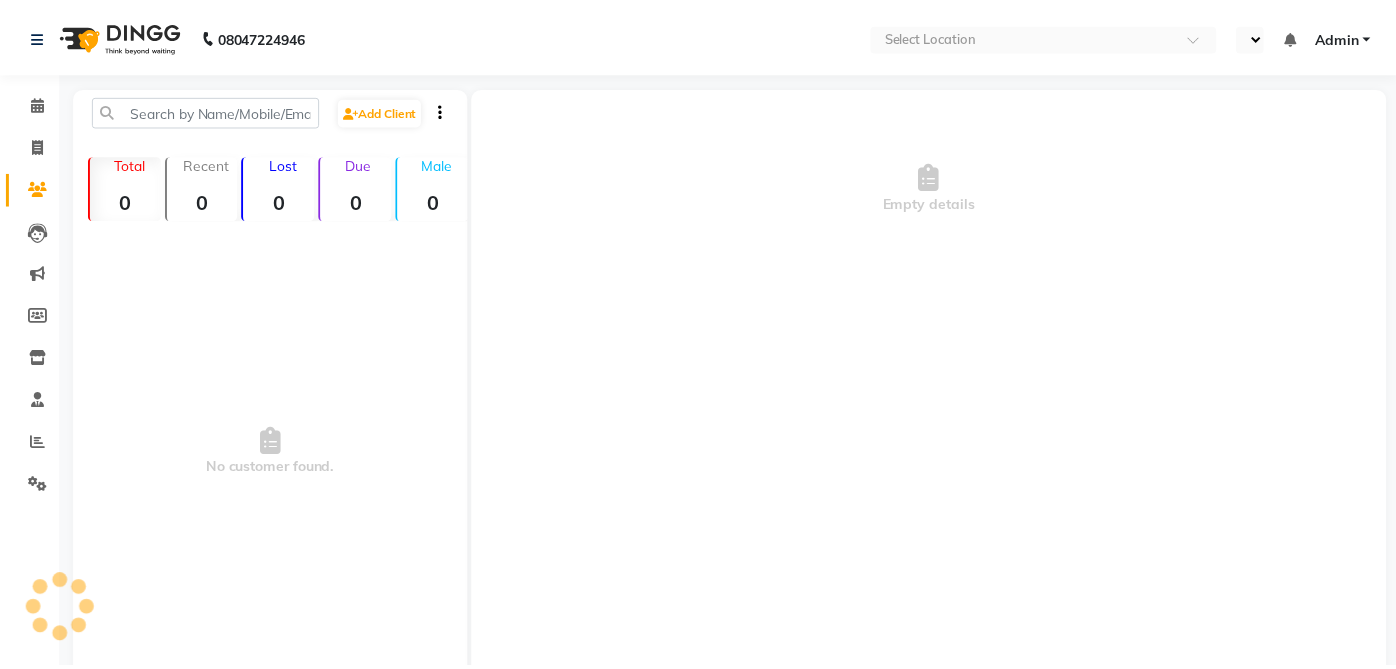 scroll, scrollTop: 0, scrollLeft: 0, axis: both 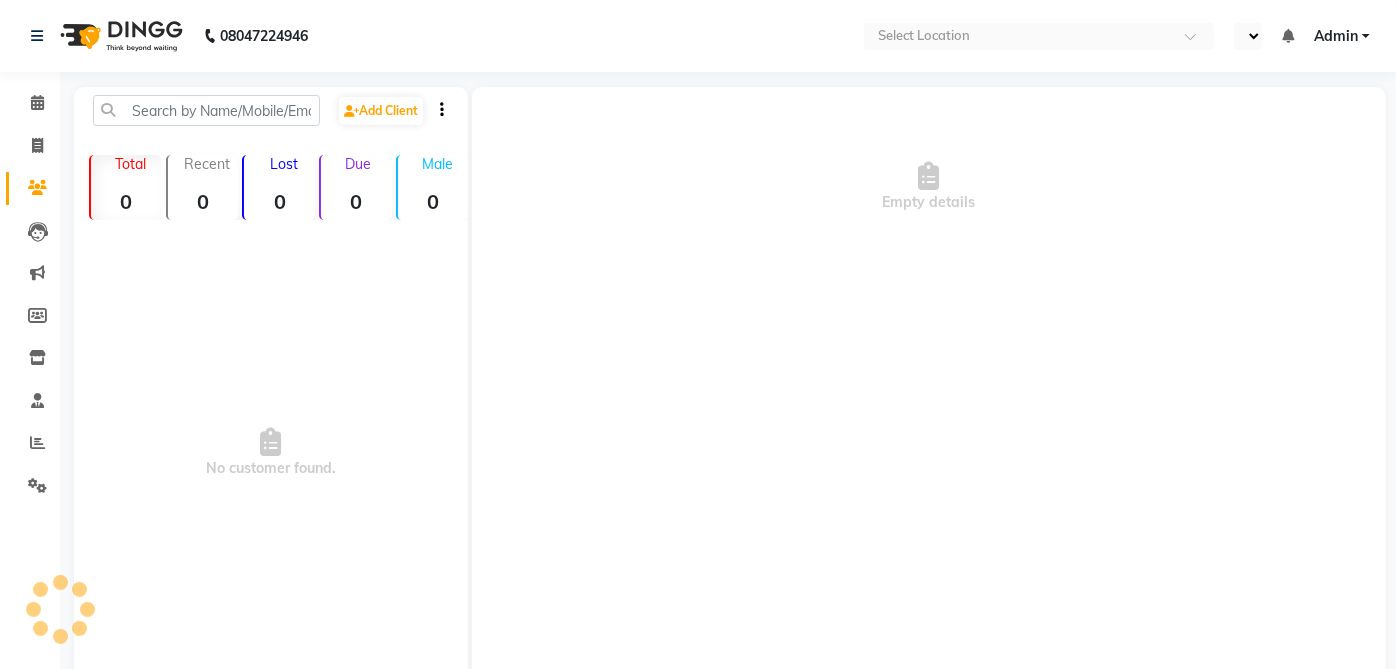 select on "en" 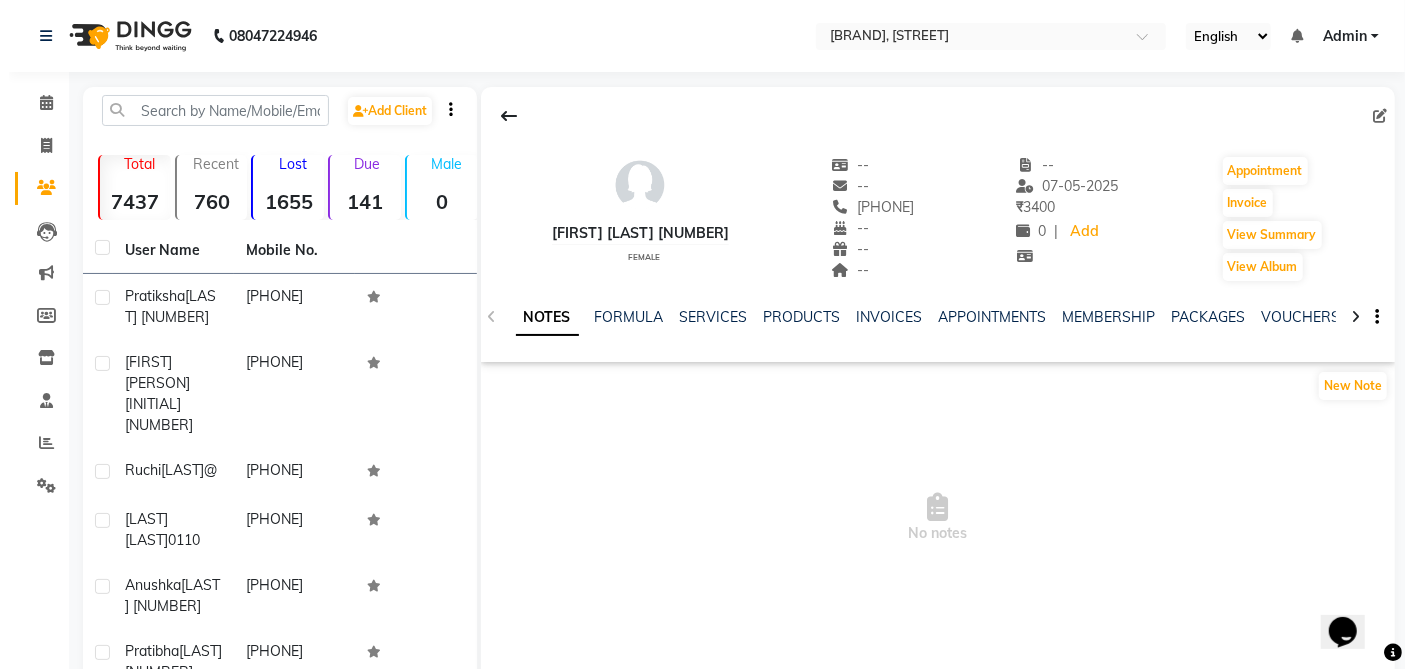 scroll, scrollTop: 0, scrollLeft: 0, axis: both 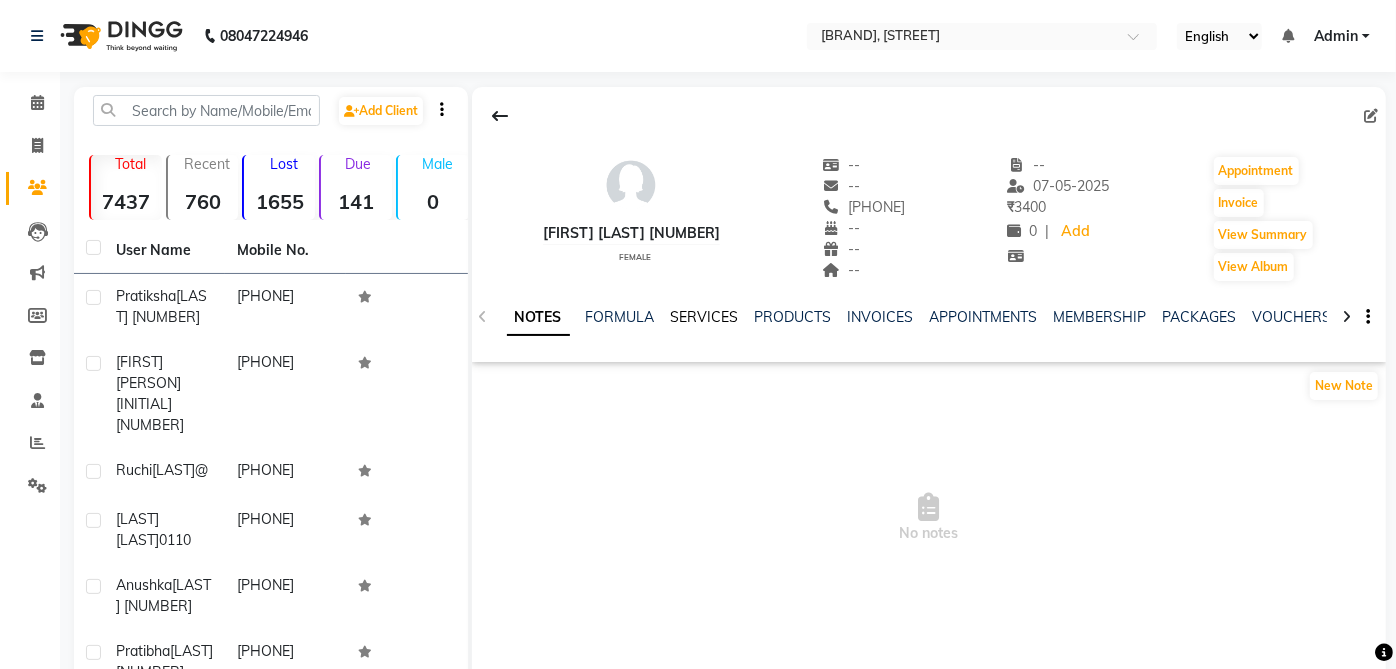 click on "SERVICES" 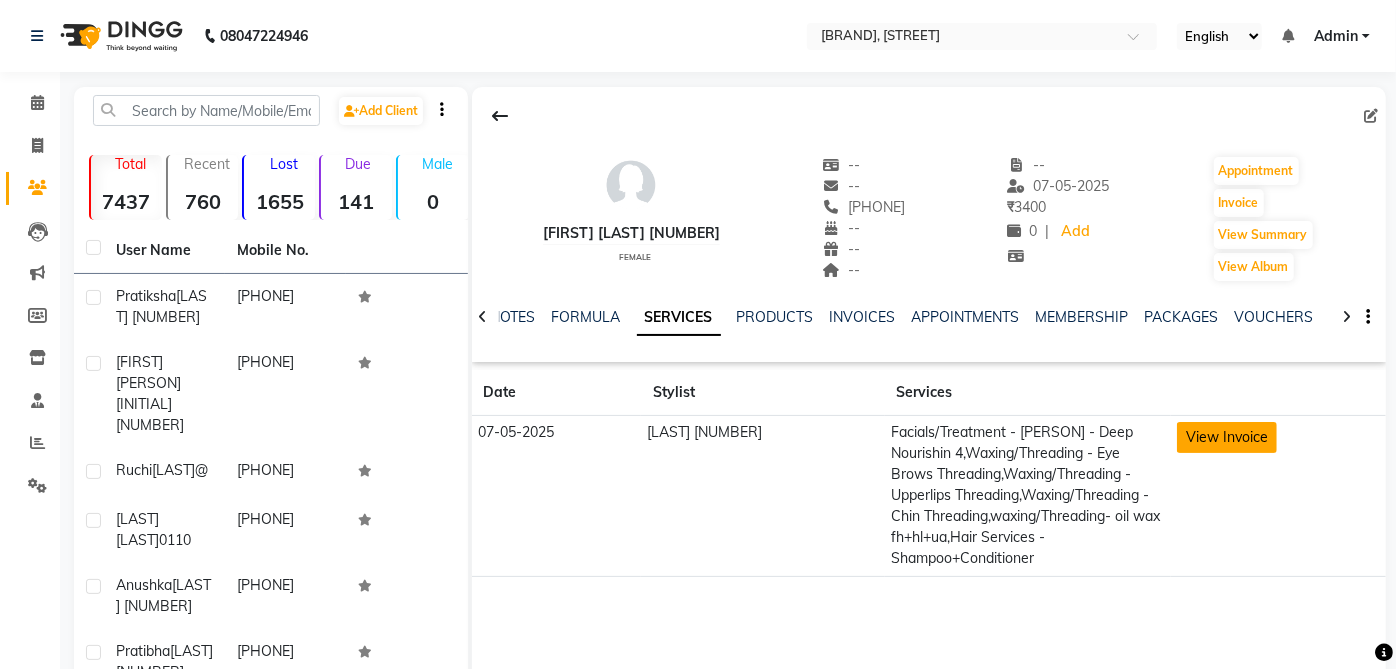 click on "View Invoice" 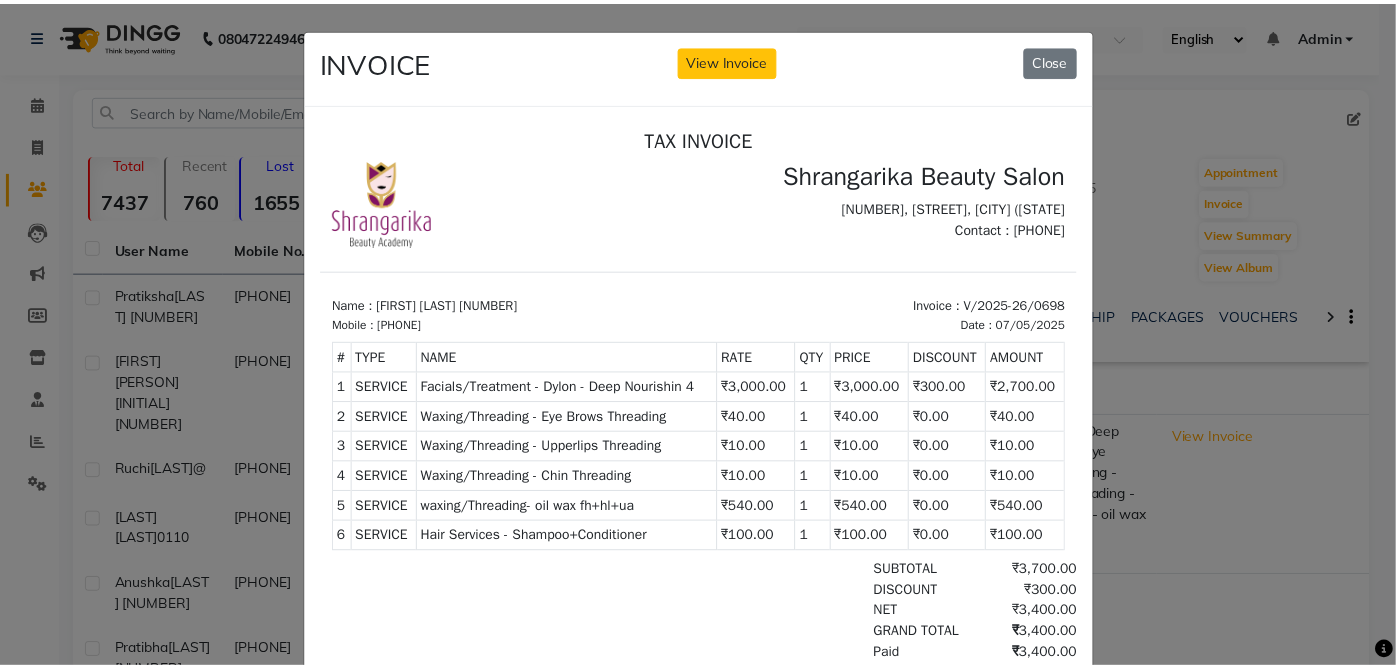 scroll, scrollTop: 2, scrollLeft: 0, axis: vertical 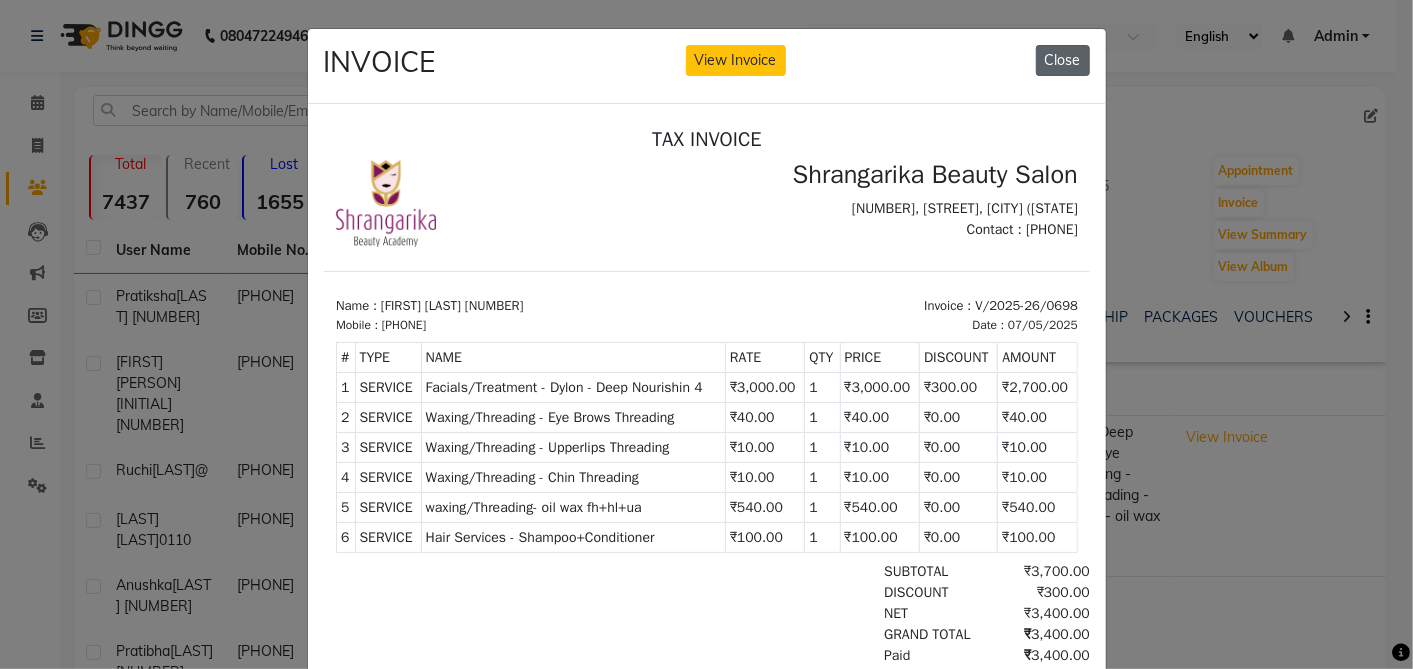 click on "Close" 